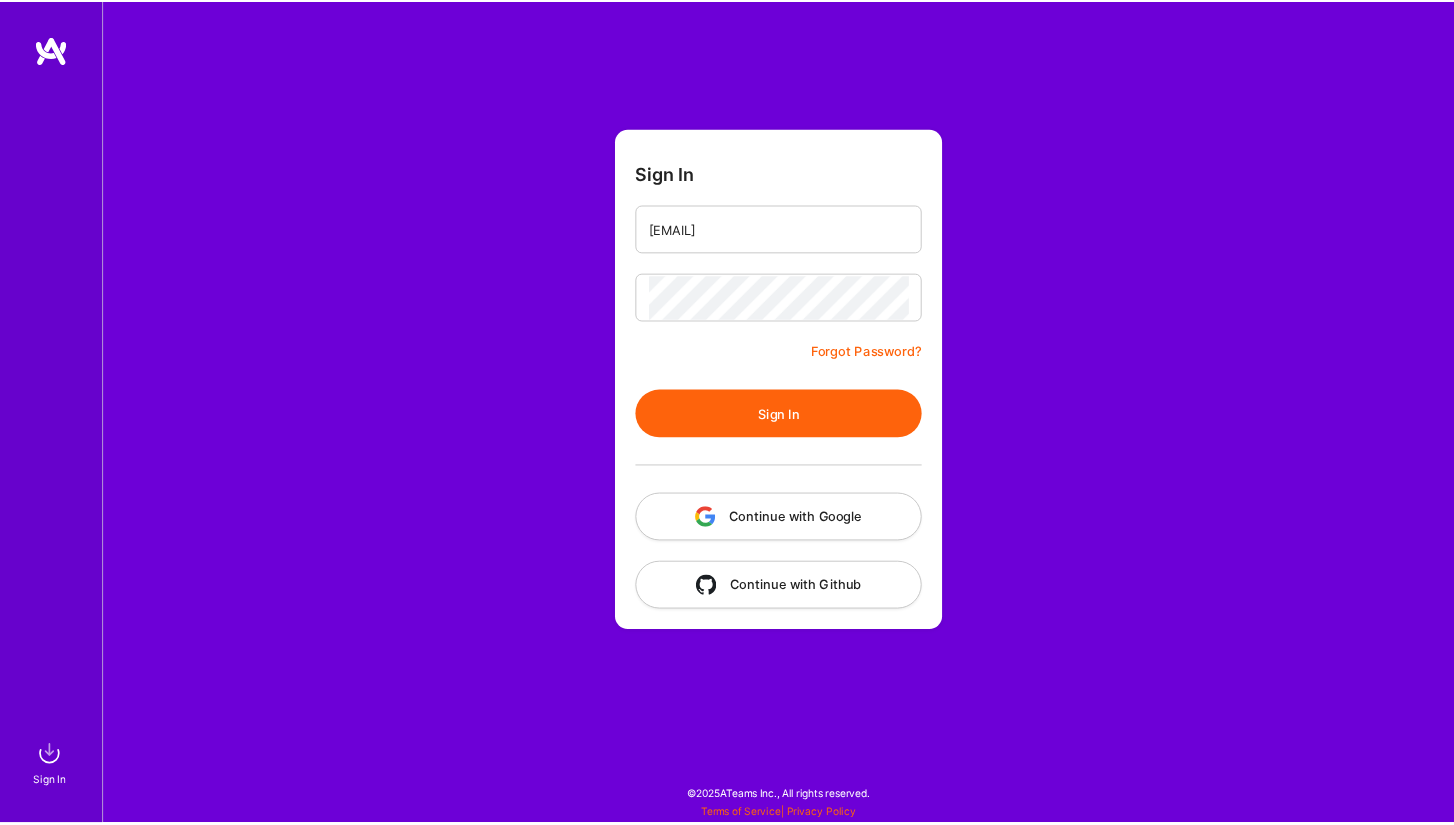 scroll, scrollTop: 0, scrollLeft: 0, axis: both 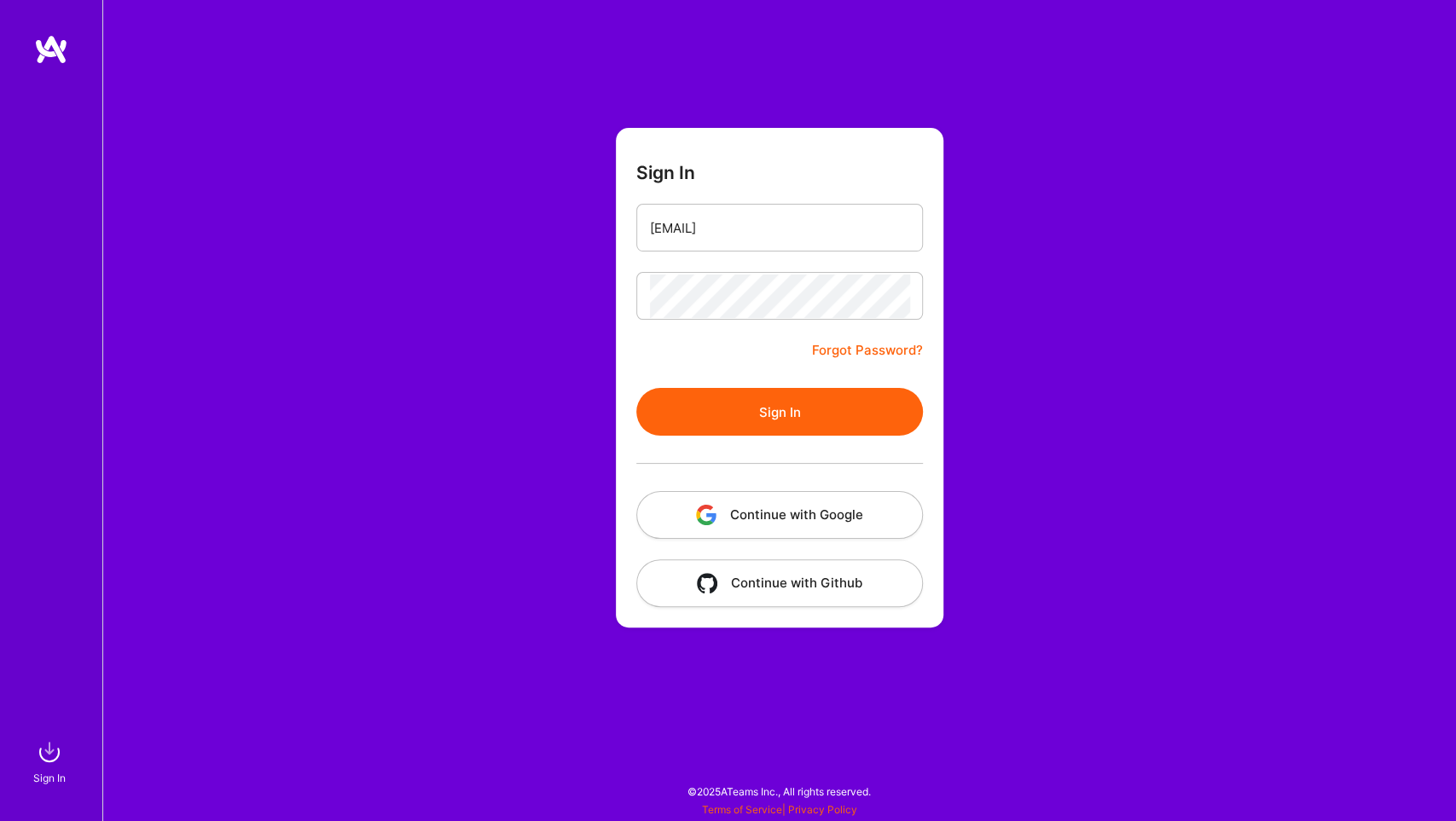 click on "Sign In" at bounding box center [780, 412] 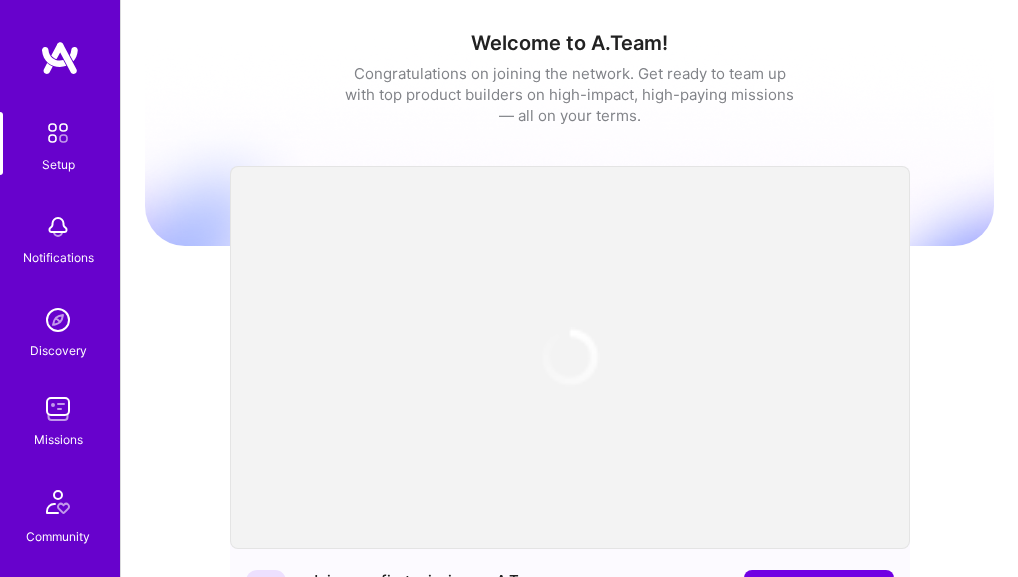 click on "Discovery" at bounding box center [58, 350] 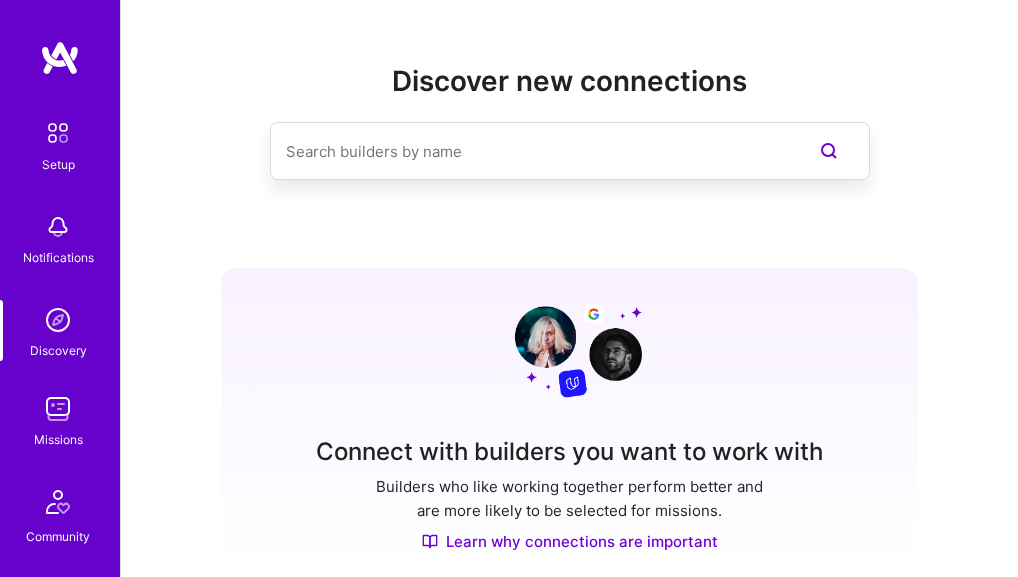 click at bounding box center (58, 409) 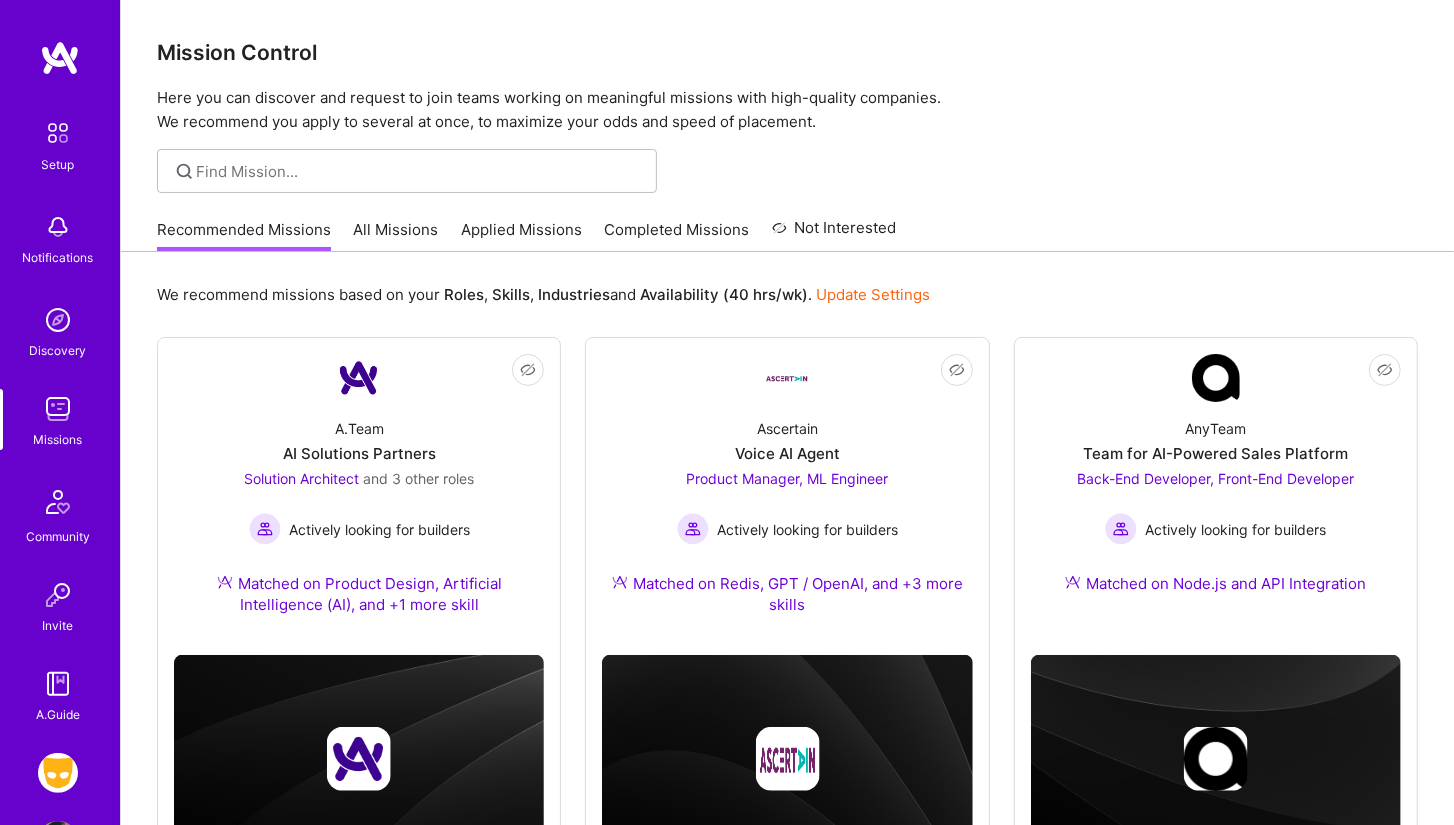 scroll, scrollTop: 468, scrollLeft: 0, axis: vertical 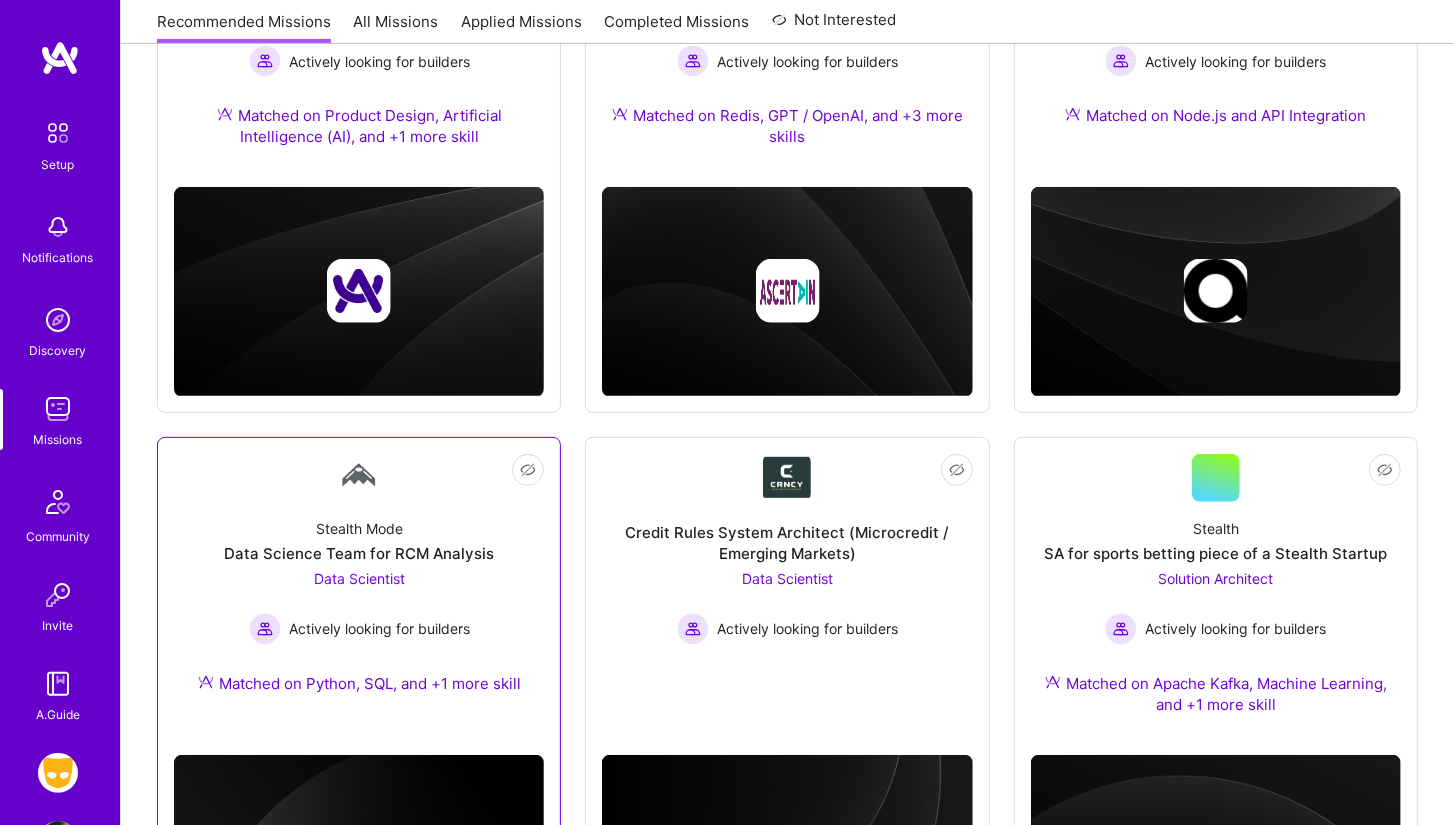 click on "Stealth Mode Data Science Team for RCM Analysis Data Scientist   Actively looking for builders Matched on Python, SQL, and +1 more skill" at bounding box center [359, 610] 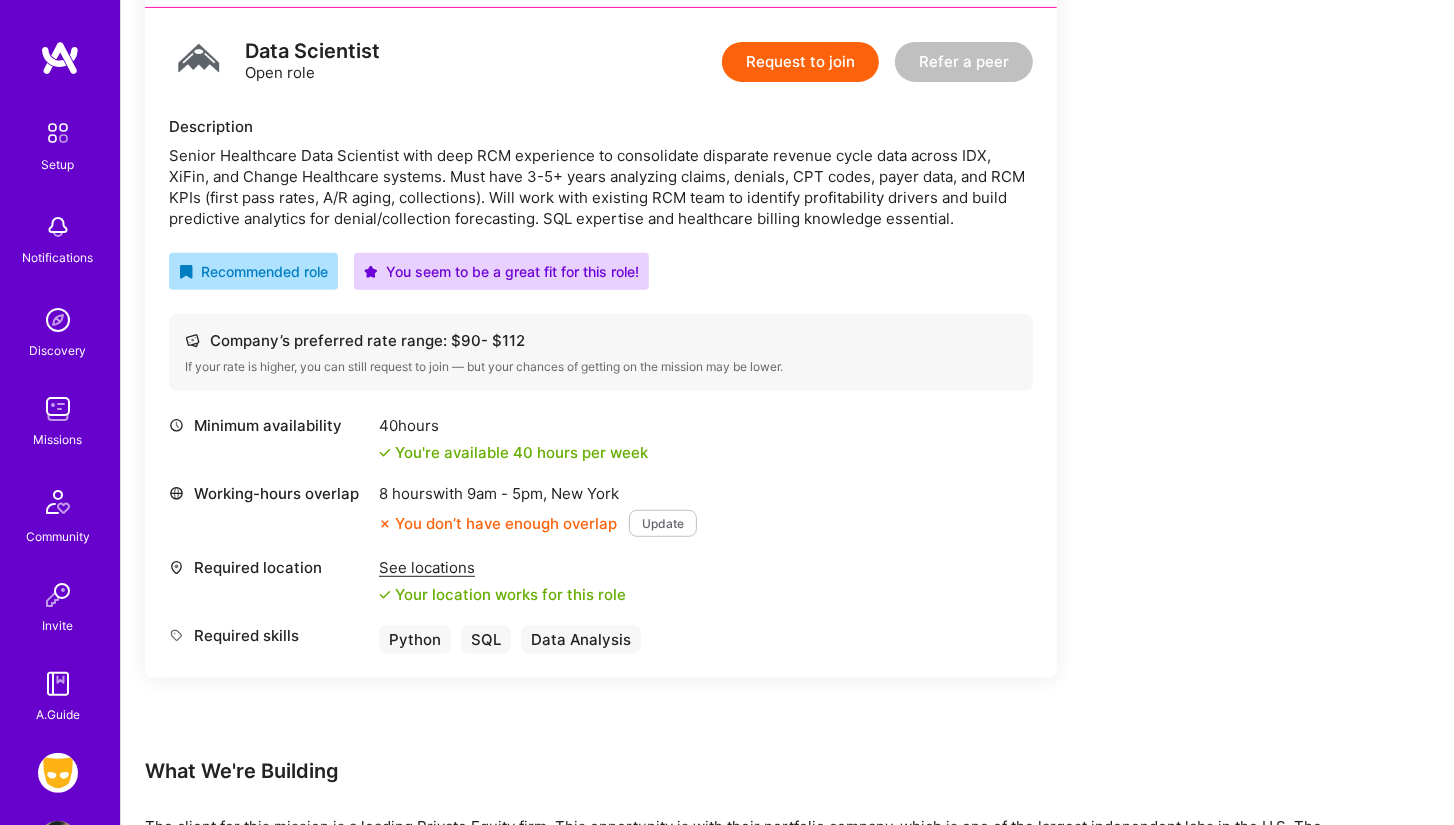 scroll, scrollTop: 508, scrollLeft: 0, axis: vertical 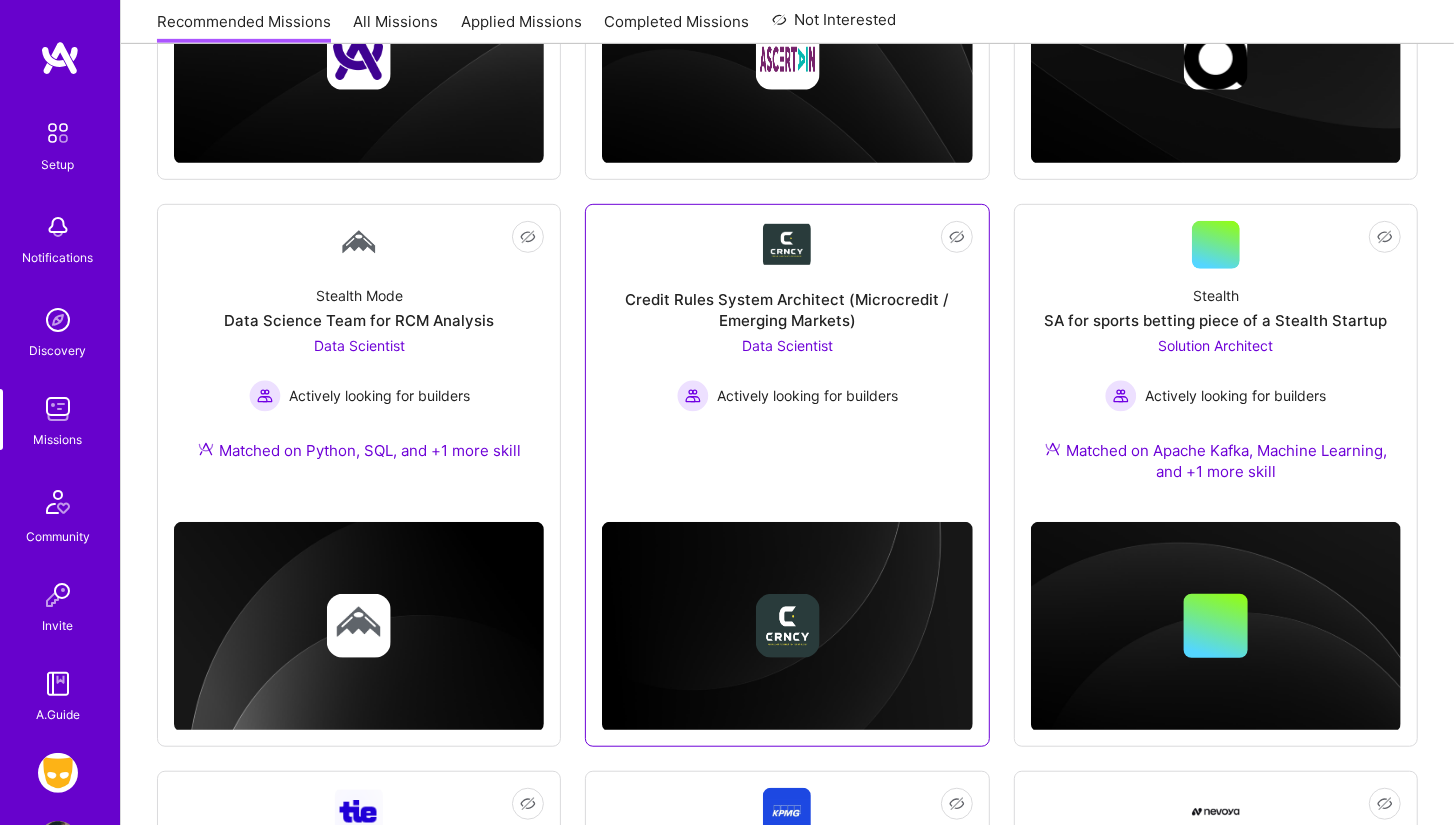 click on "Credit Rules System Architect (Microcredit / Emerging Markets)" at bounding box center [787, 310] 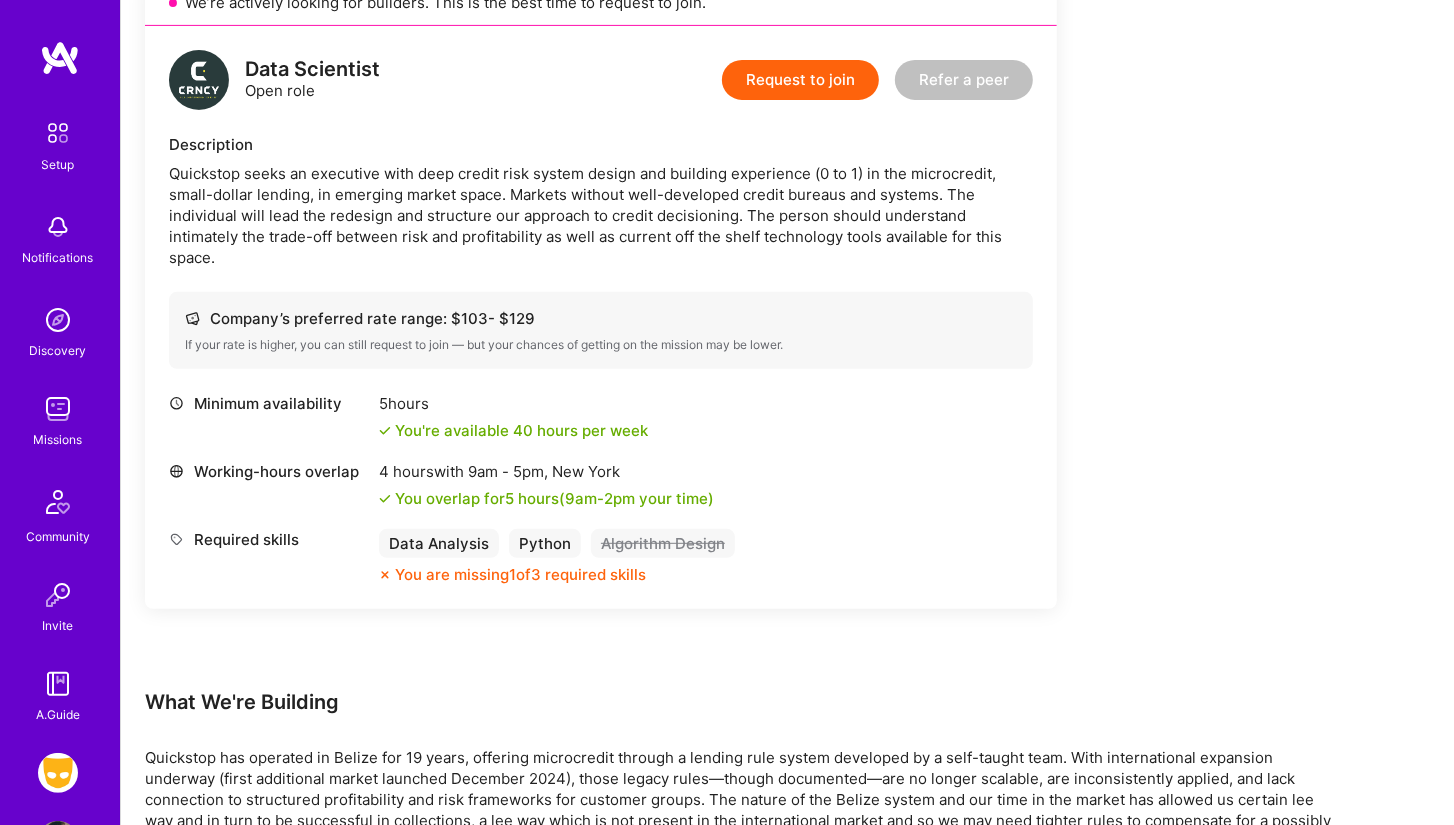 scroll, scrollTop: 478, scrollLeft: 0, axis: vertical 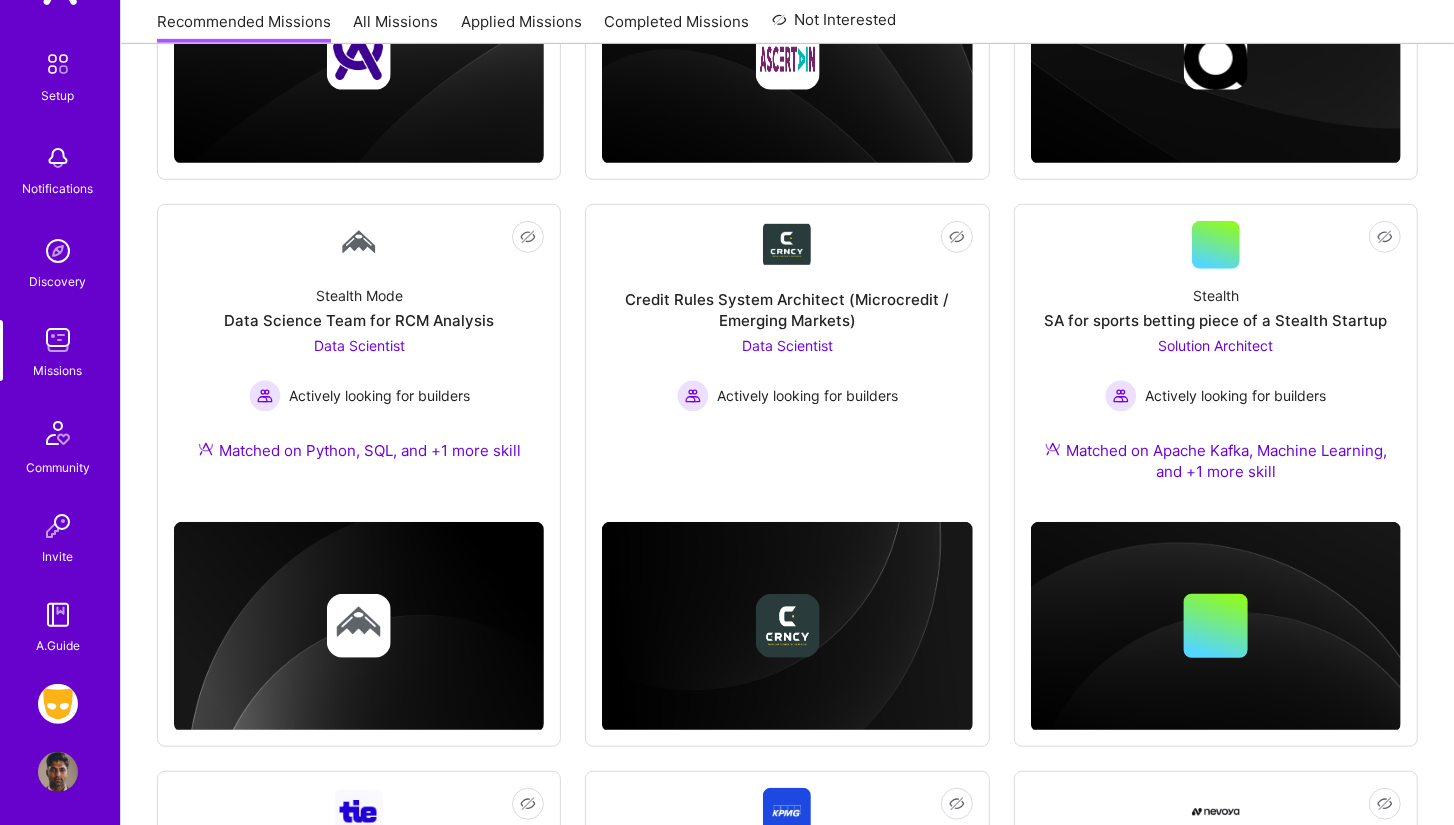 click at bounding box center (58, 704) 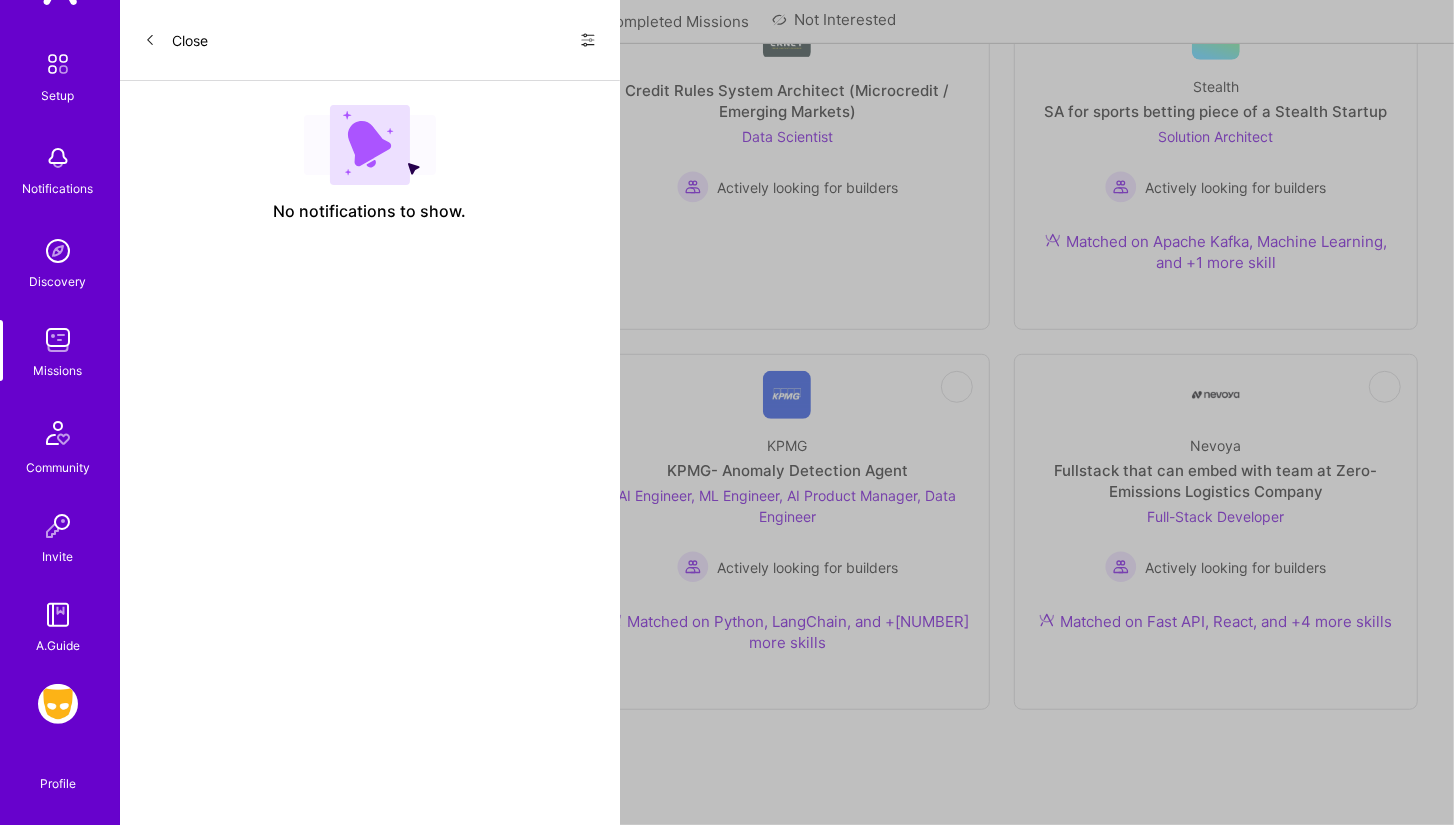 scroll, scrollTop: 0, scrollLeft: 0, axis: both 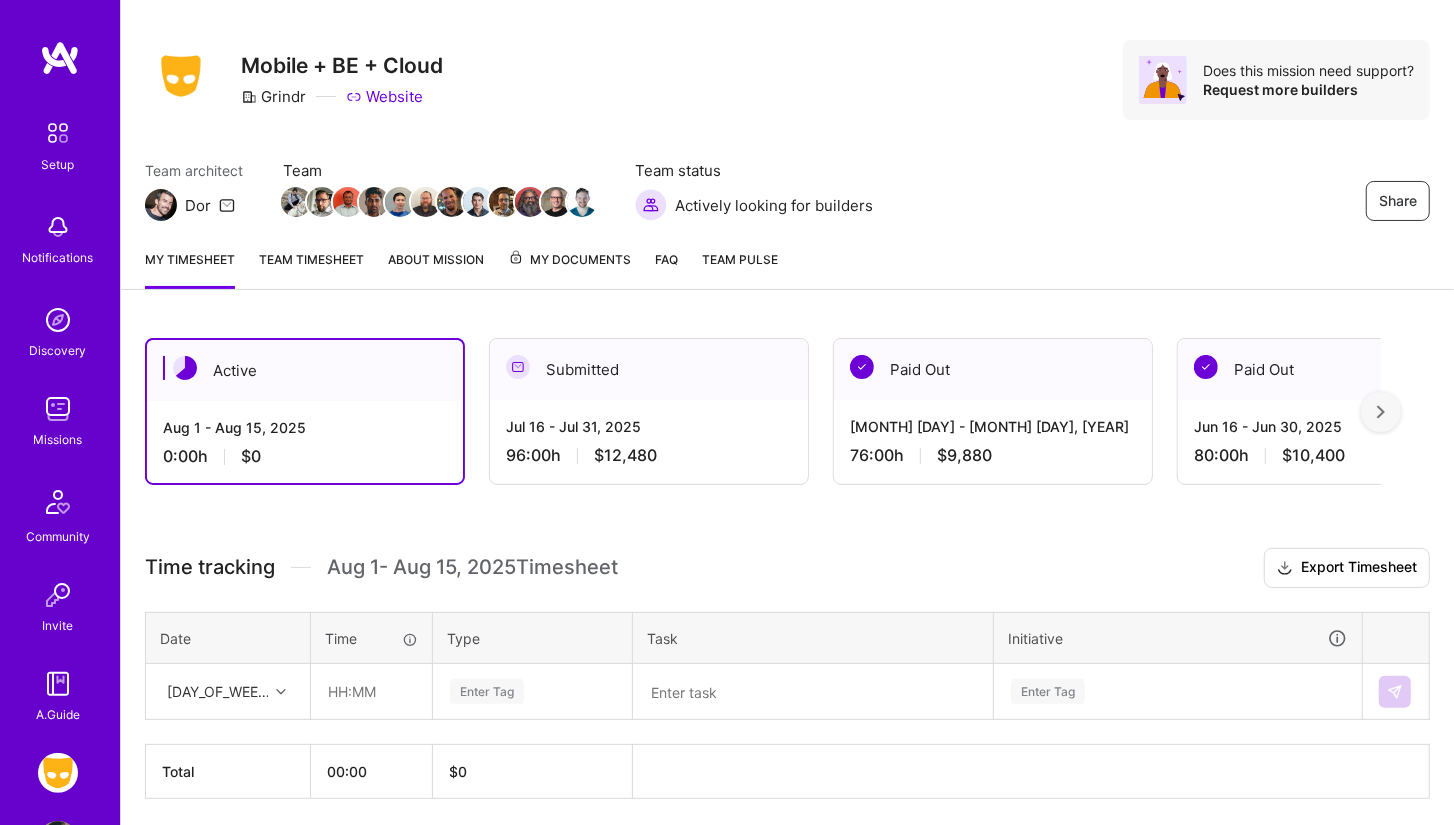click on "About Mission" at bounding box center (436, 269) 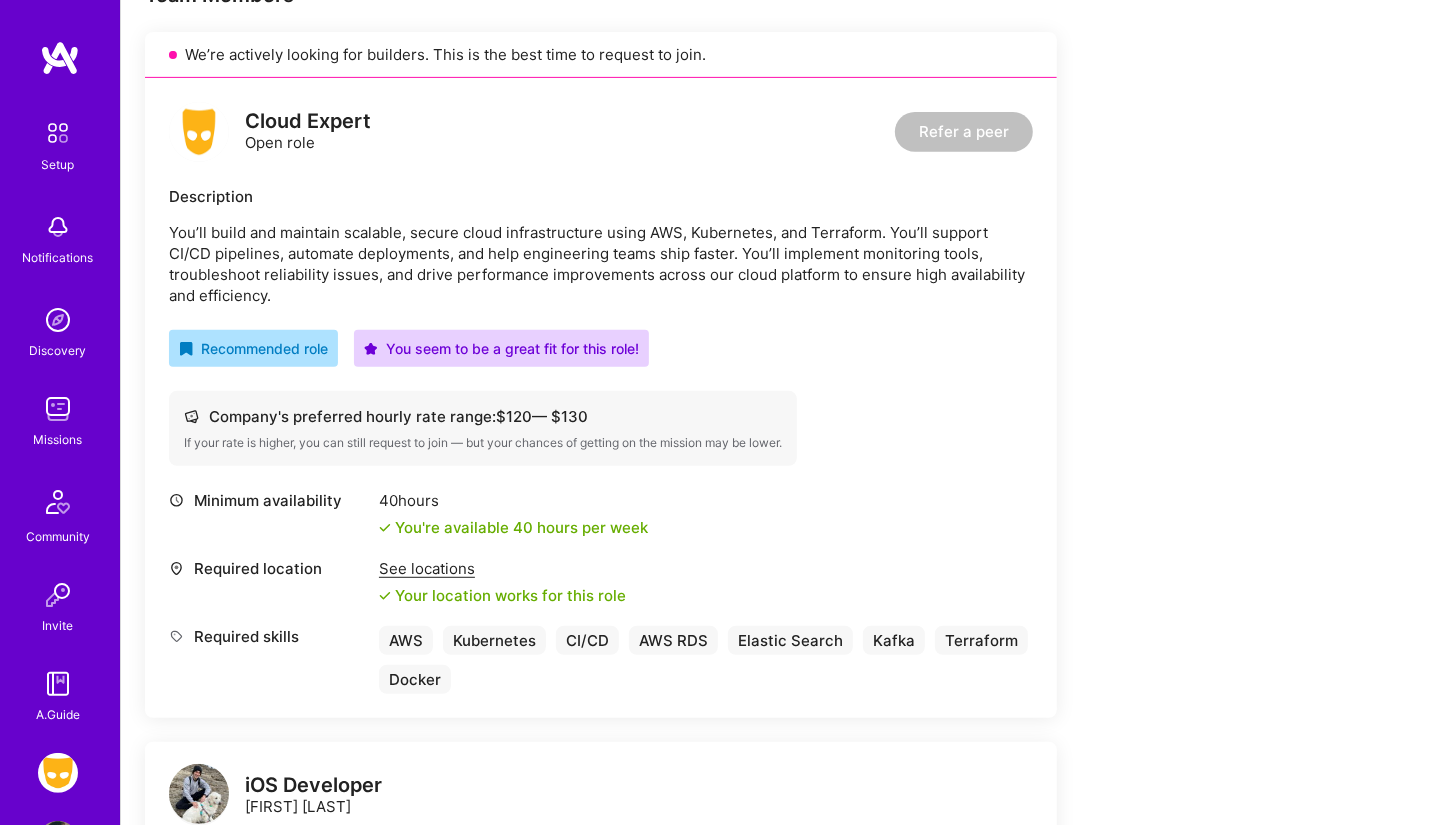 scroll, scrollTop: 514, scrollLeft: 0, axis: vertical 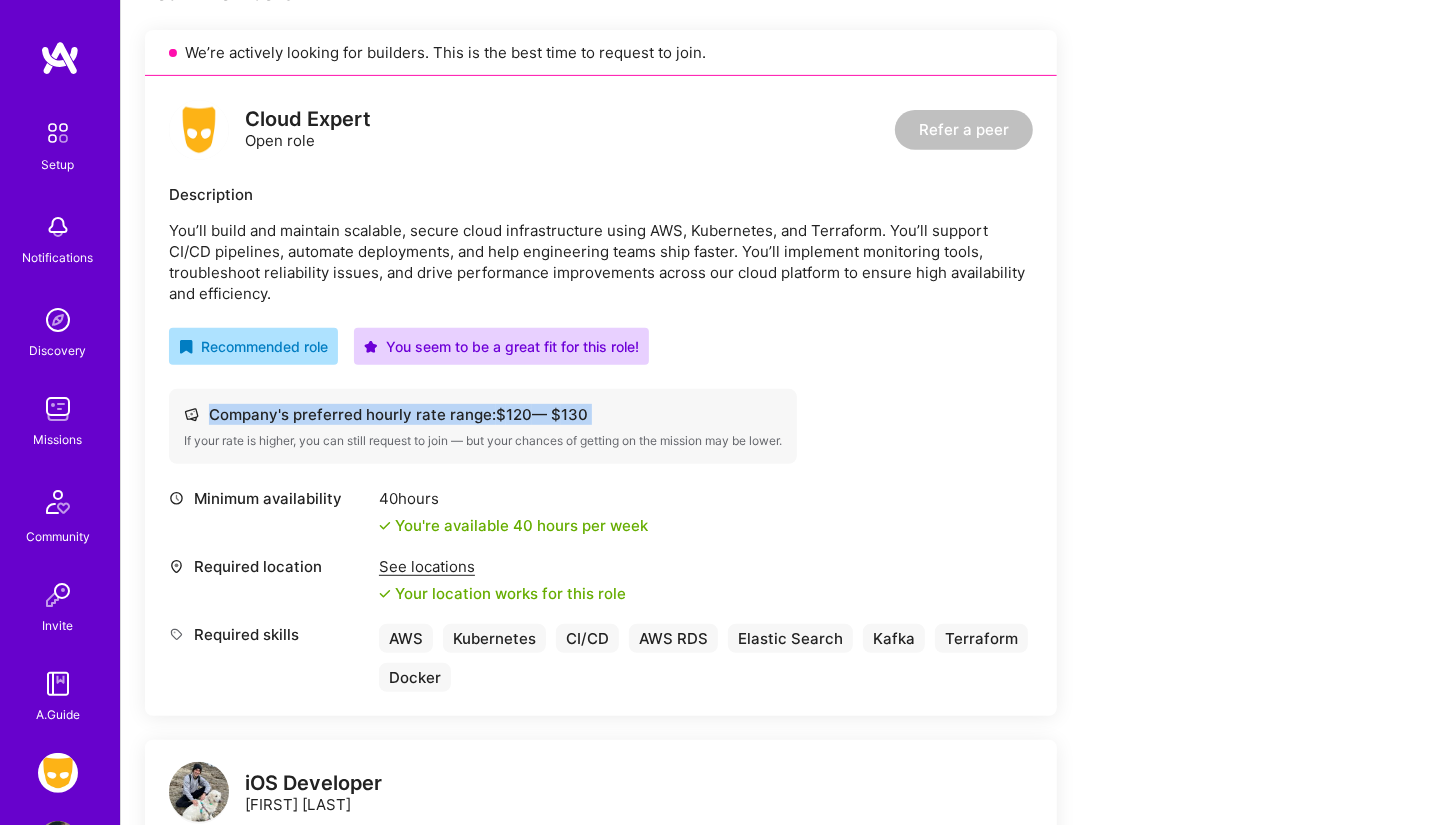 drag, startPoint x: 589, startPoint y: 409, endPoint x: 151, endPoint y: 381, distance: 438.89407 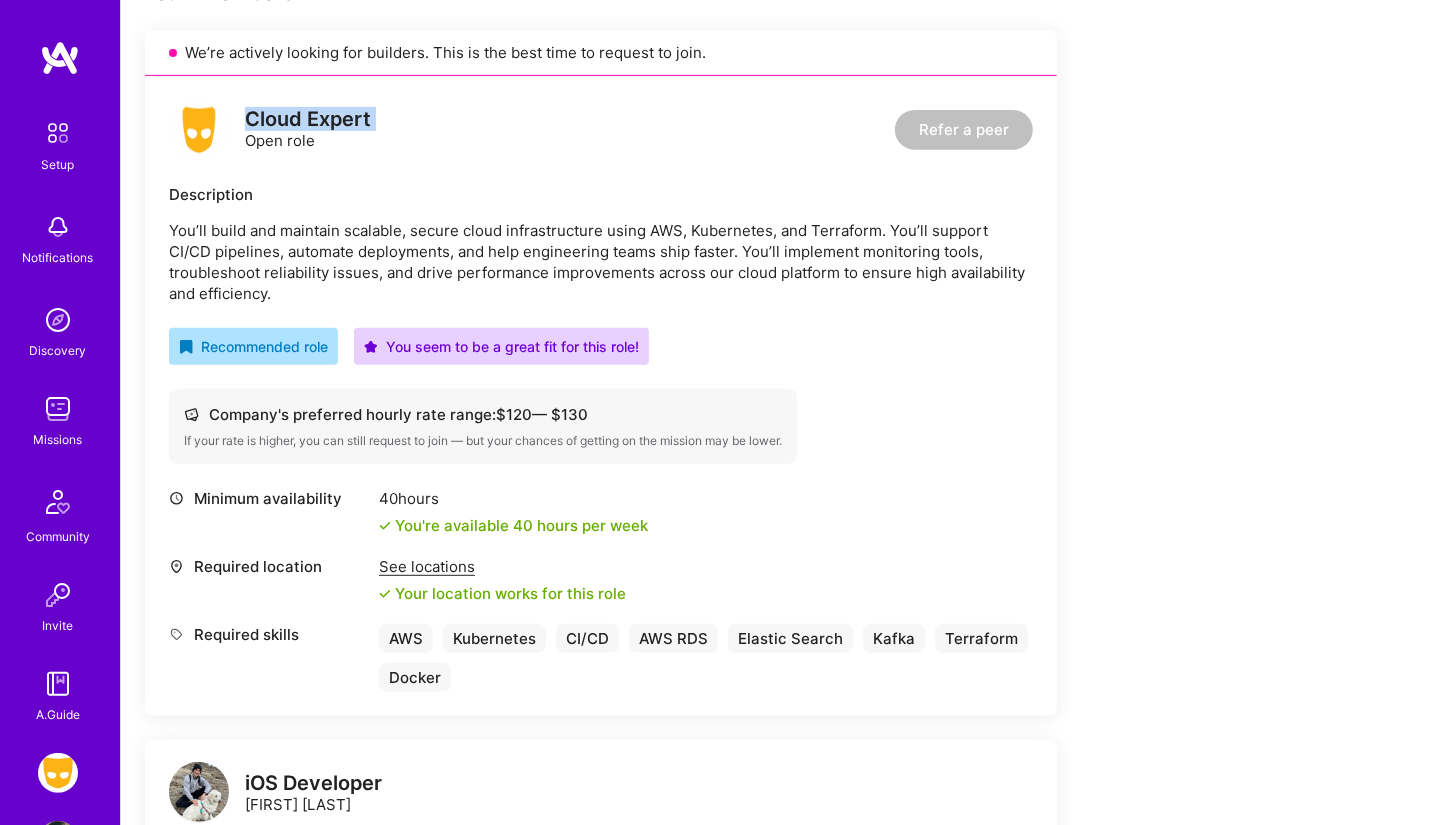 drag, startPoint x: 244, startPoint y: 111, endPoint x: 373, endPoint y: 117, distance: 129.13947 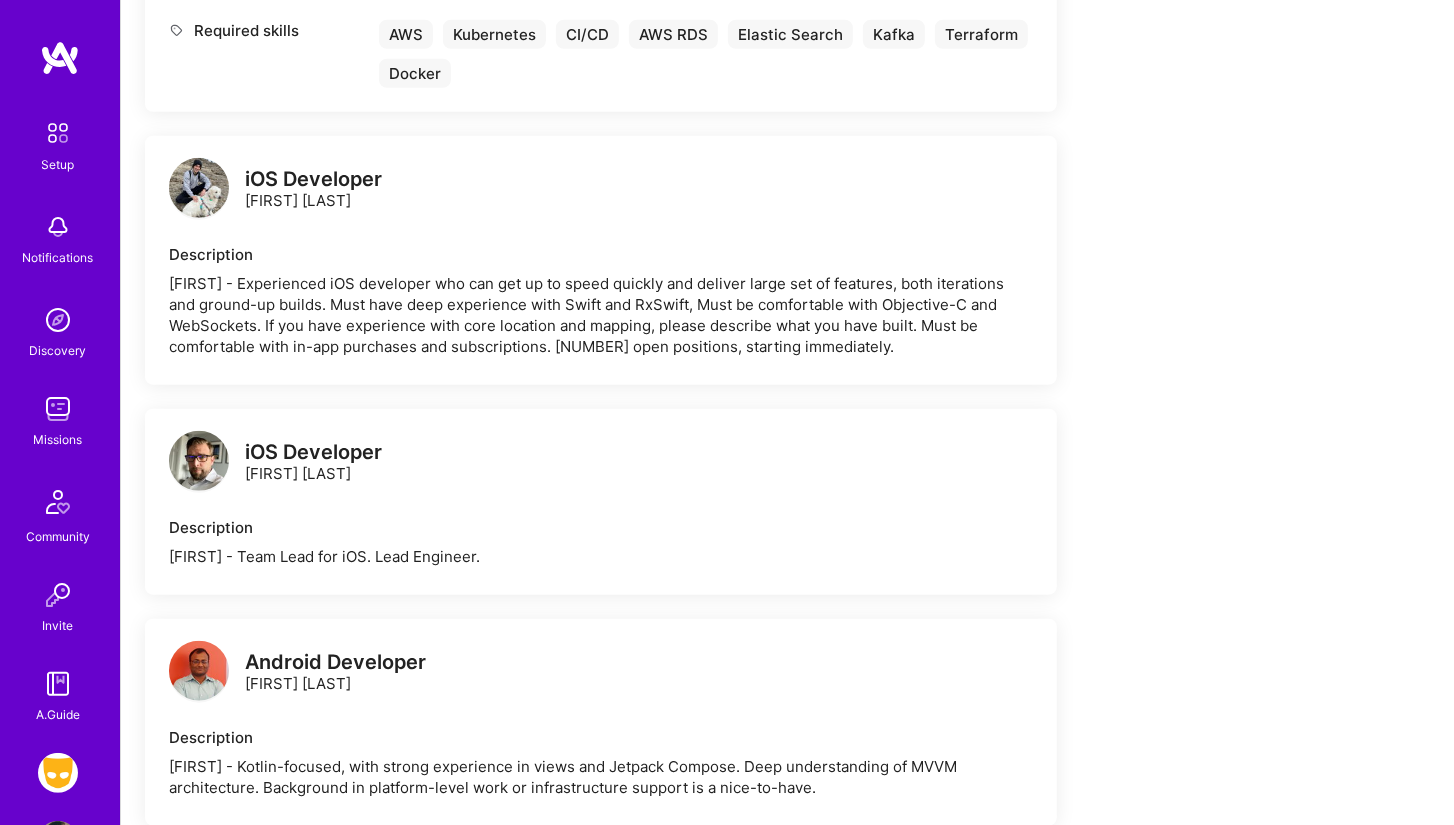 scroll, scrollTop: 1120, scrollLeft: 0, axis: vertical 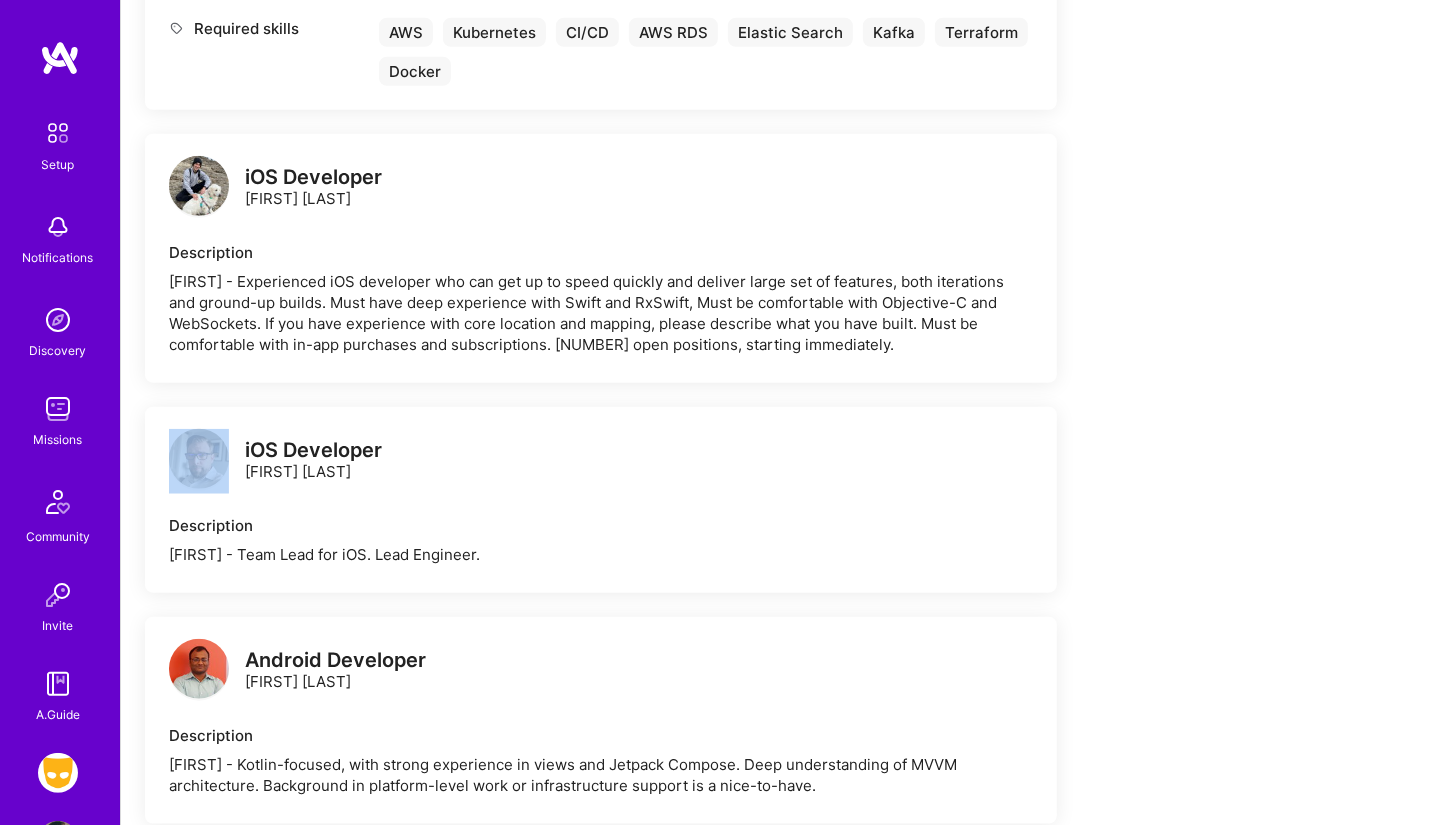 drag, startPoint x: 166, startPoint y: 426, endPoint x: 396, endPoint y: 411, distance: 230.48862 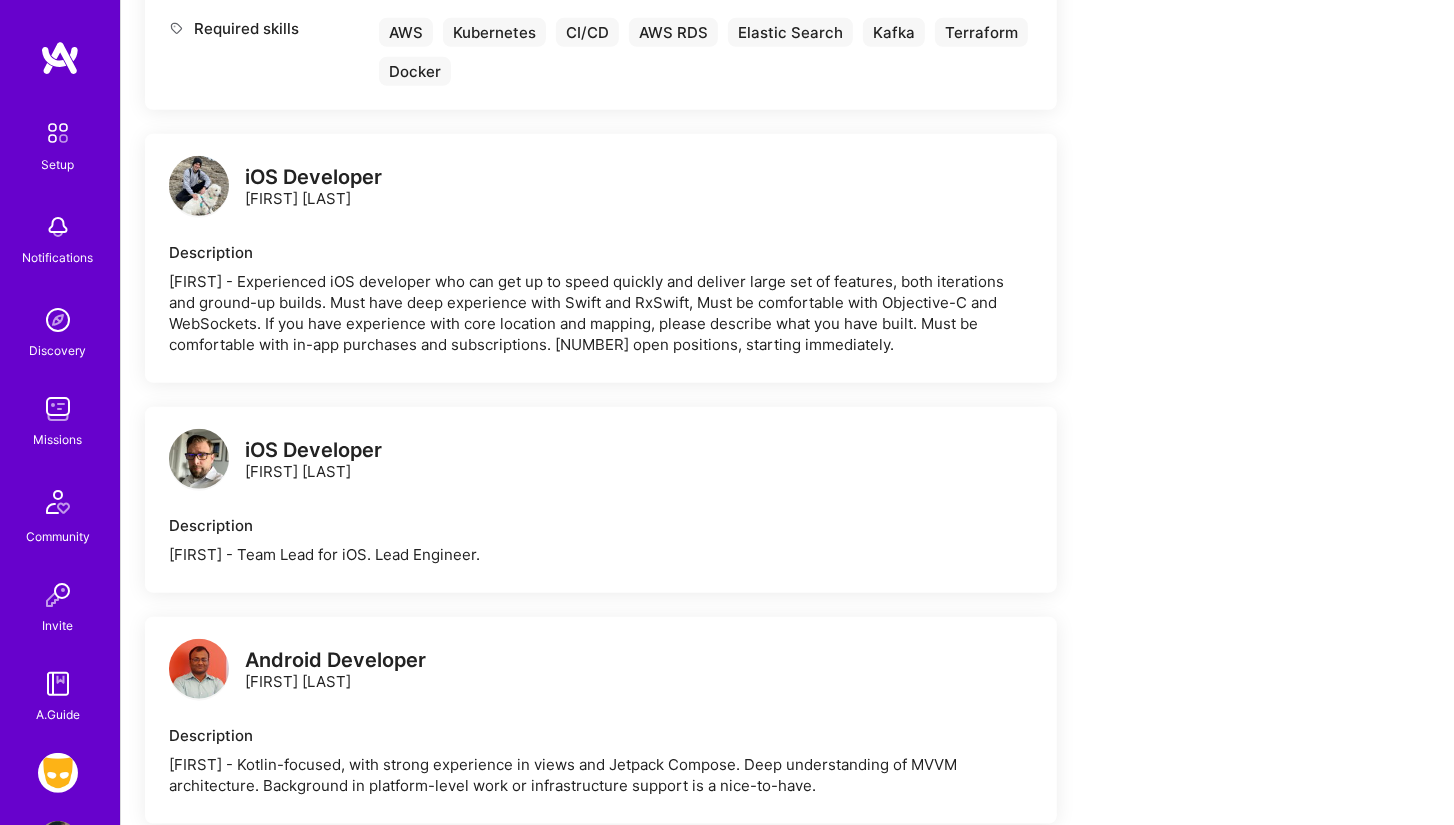 click on "iOS Developer" at bounding box center (313, 450) 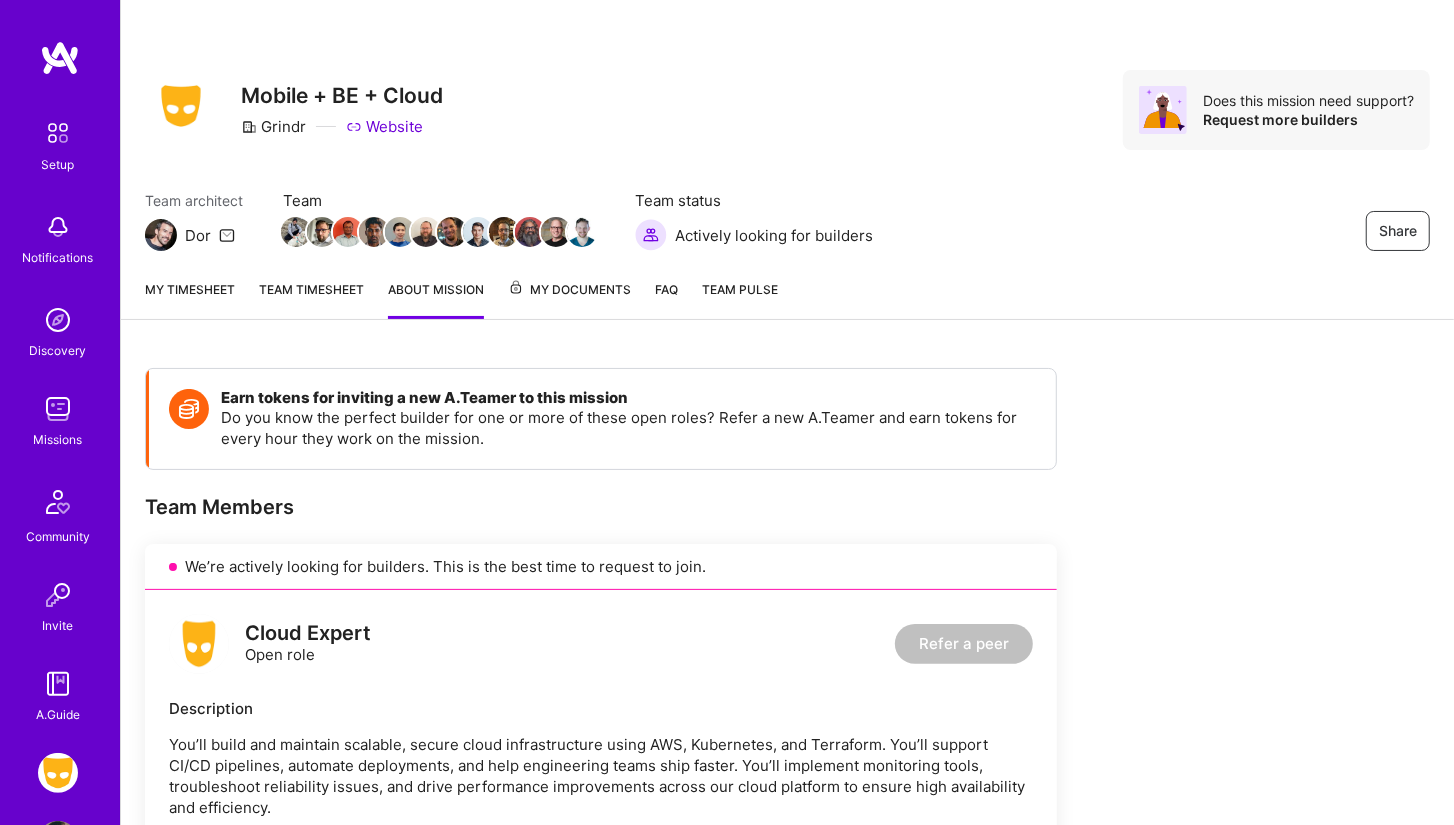 click on "Team timesheet" at bounding box center [311, 299] 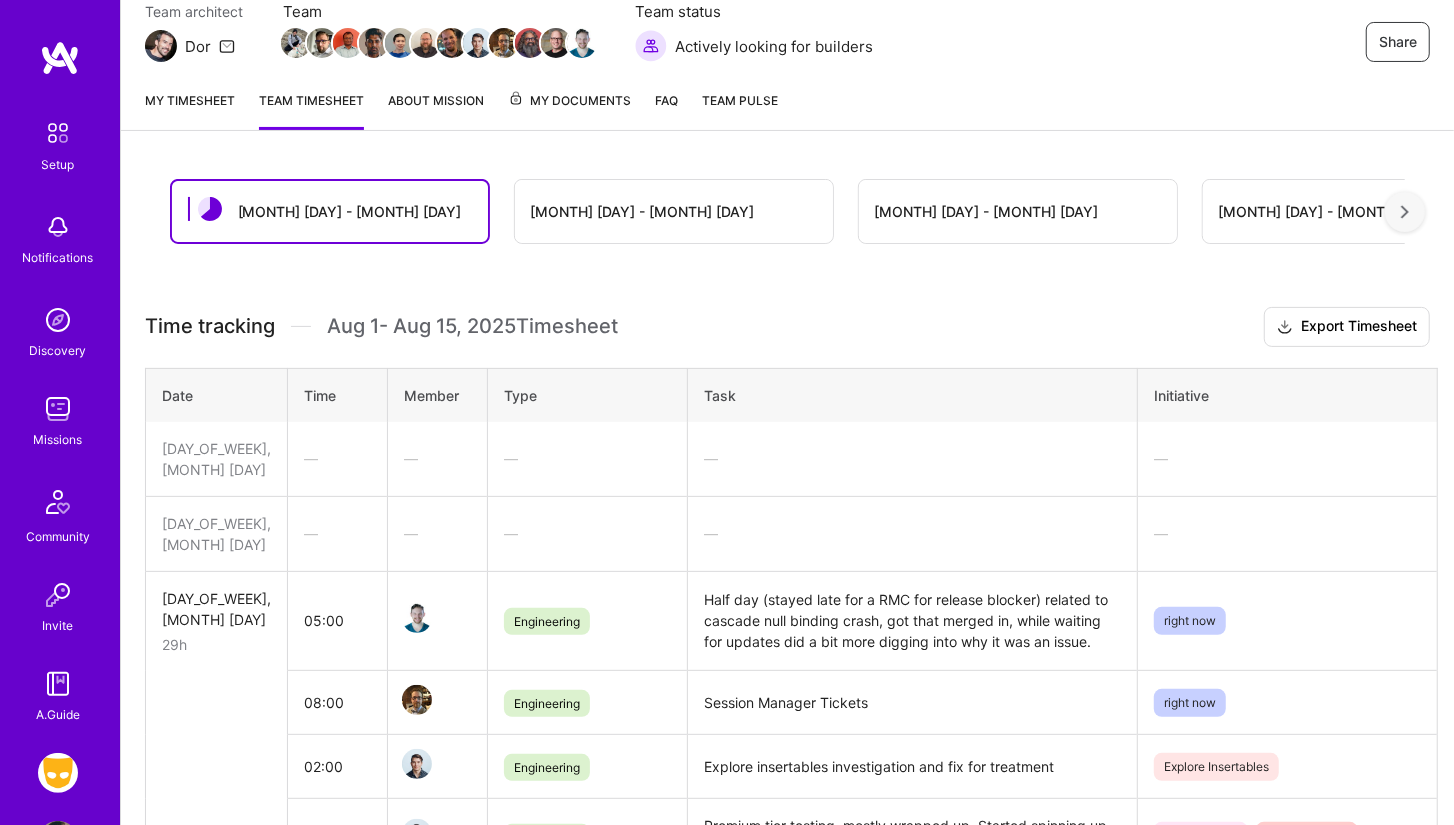 scroll, scrollTop: 122, scrollLeft: 0, axis: vertical 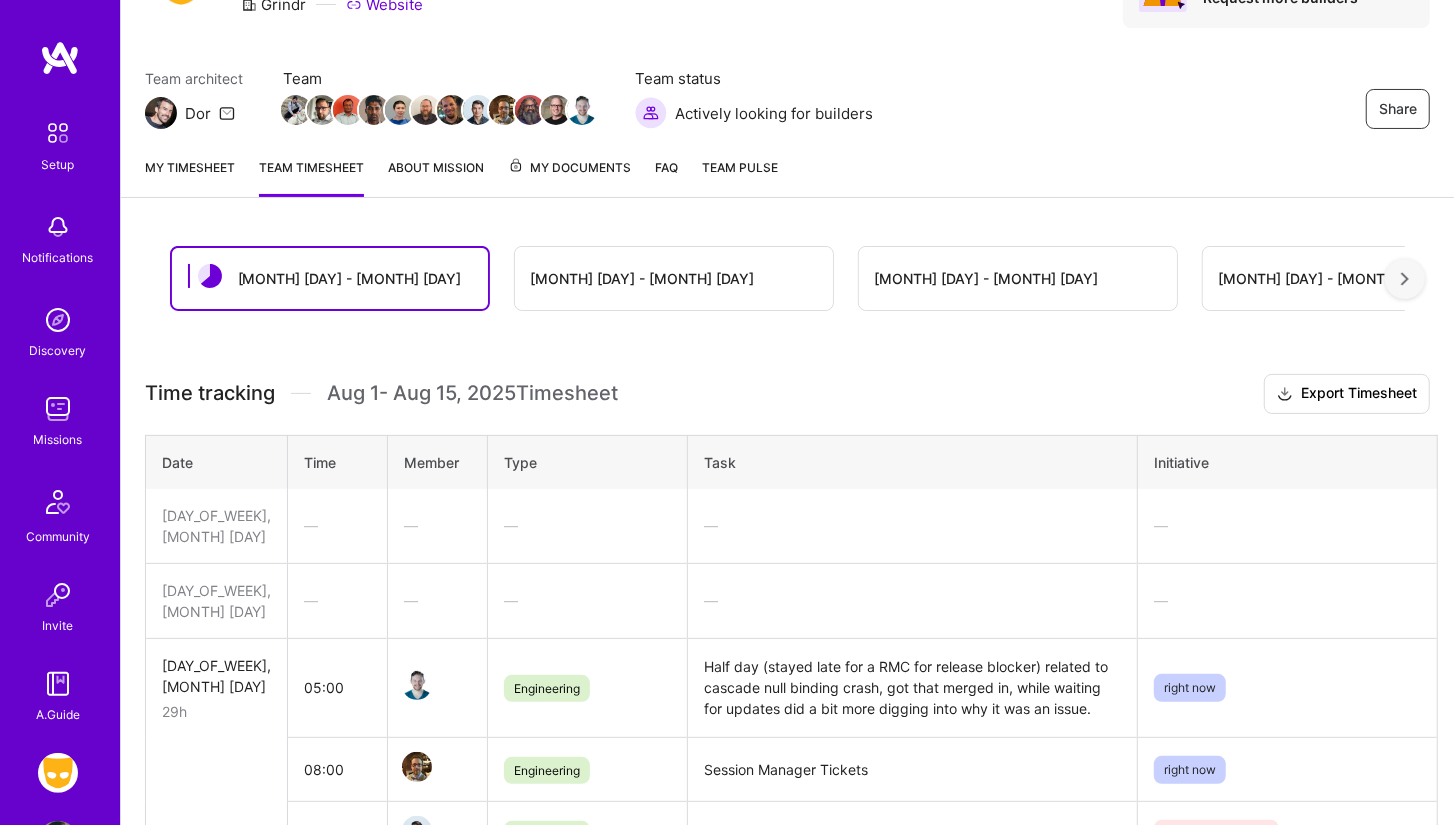 click on "My timesheet" at bounding box center [190, 177] 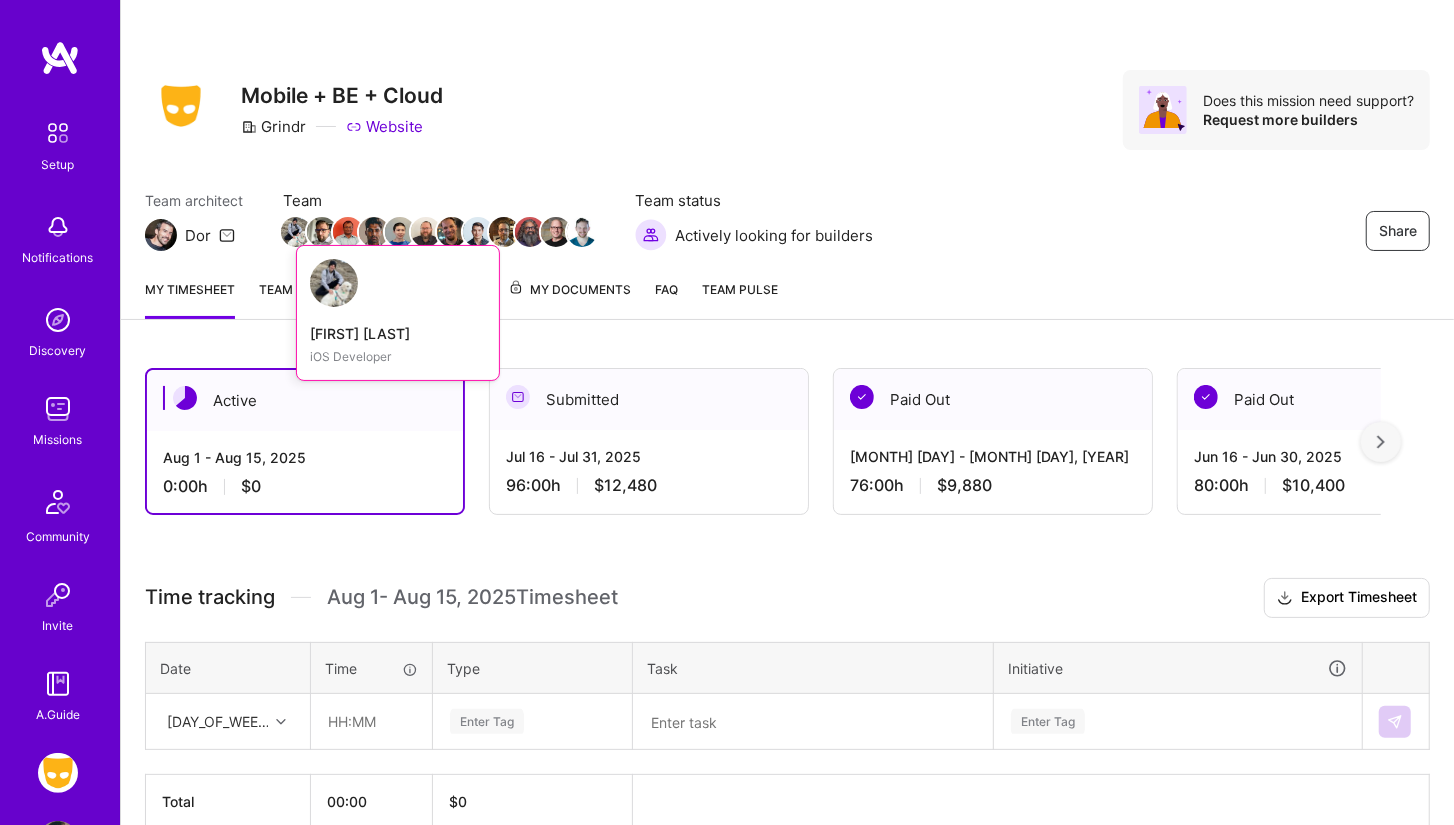 scroll, scrollTop: 97, scrollLeft: 0, axis: vertical 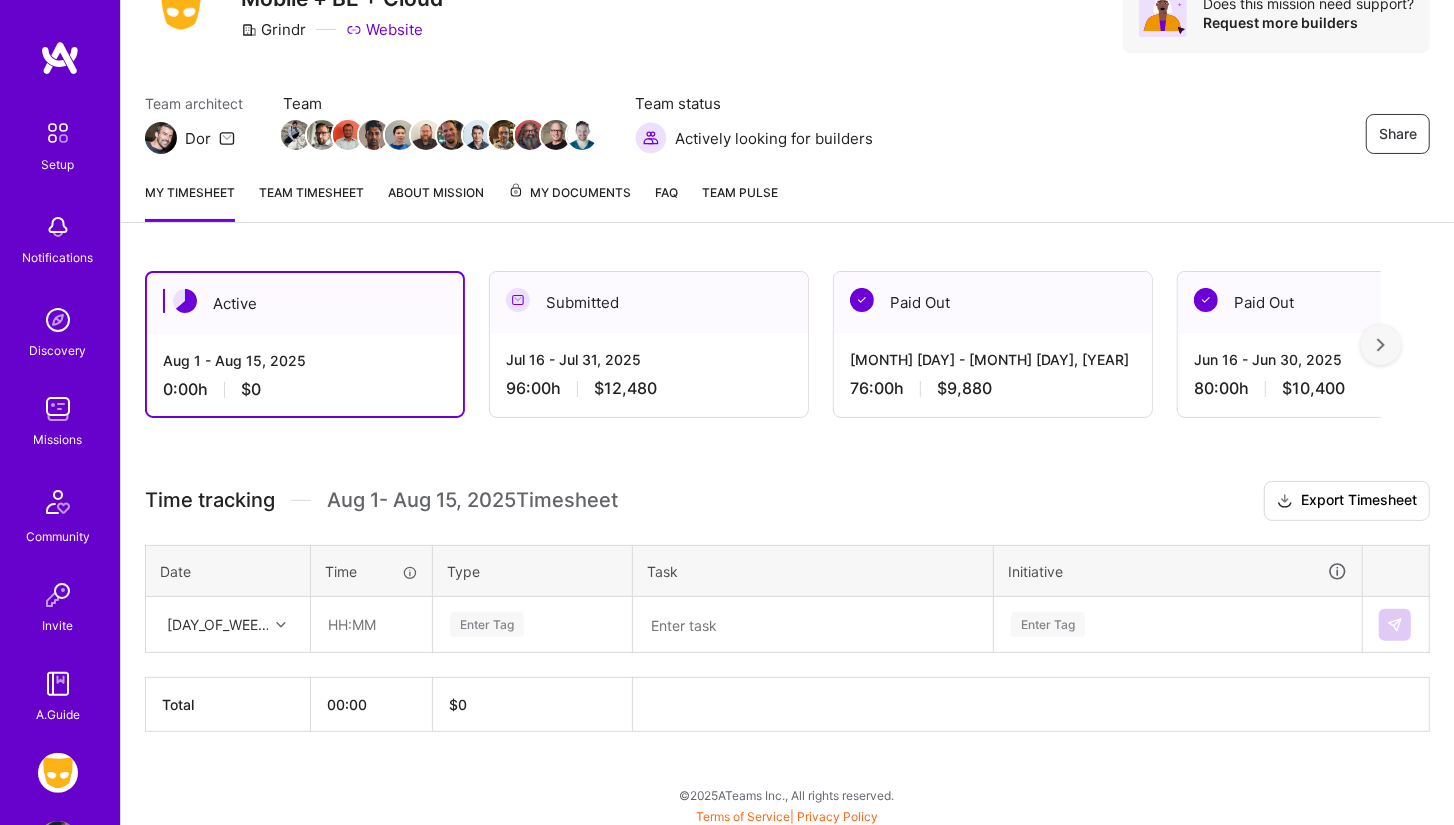 click on "[MONTH] [DAY] - [MONTH] [DAY], [YEAR] [TIME]    $[NUMBER]" at bounding box center [649, 374] 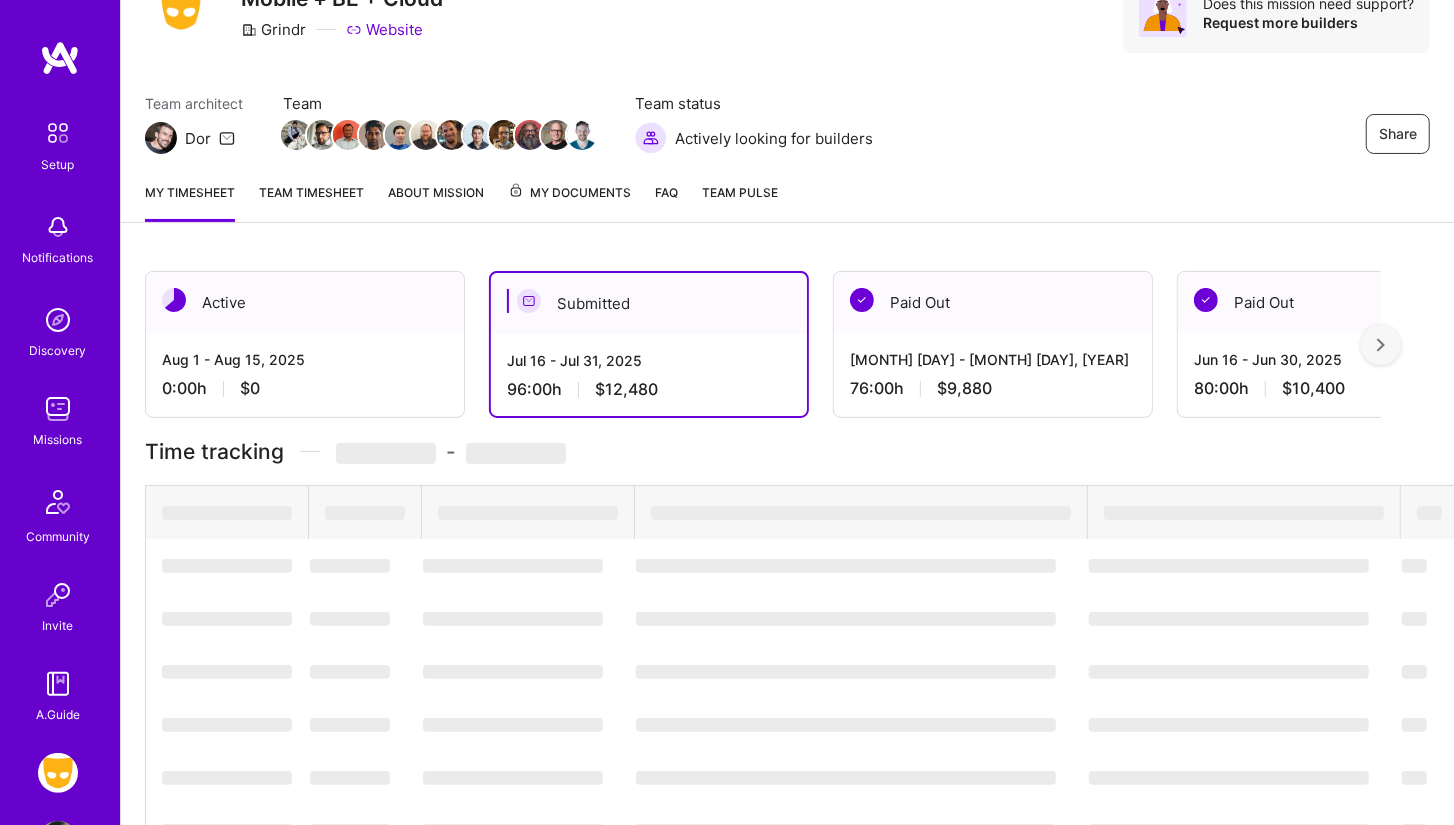 click on "[MONTH] [DAY] - [MONTH] [DAY], [YEAR] [TIME]    $[NUMBER]" at bounding box center [649, 375] 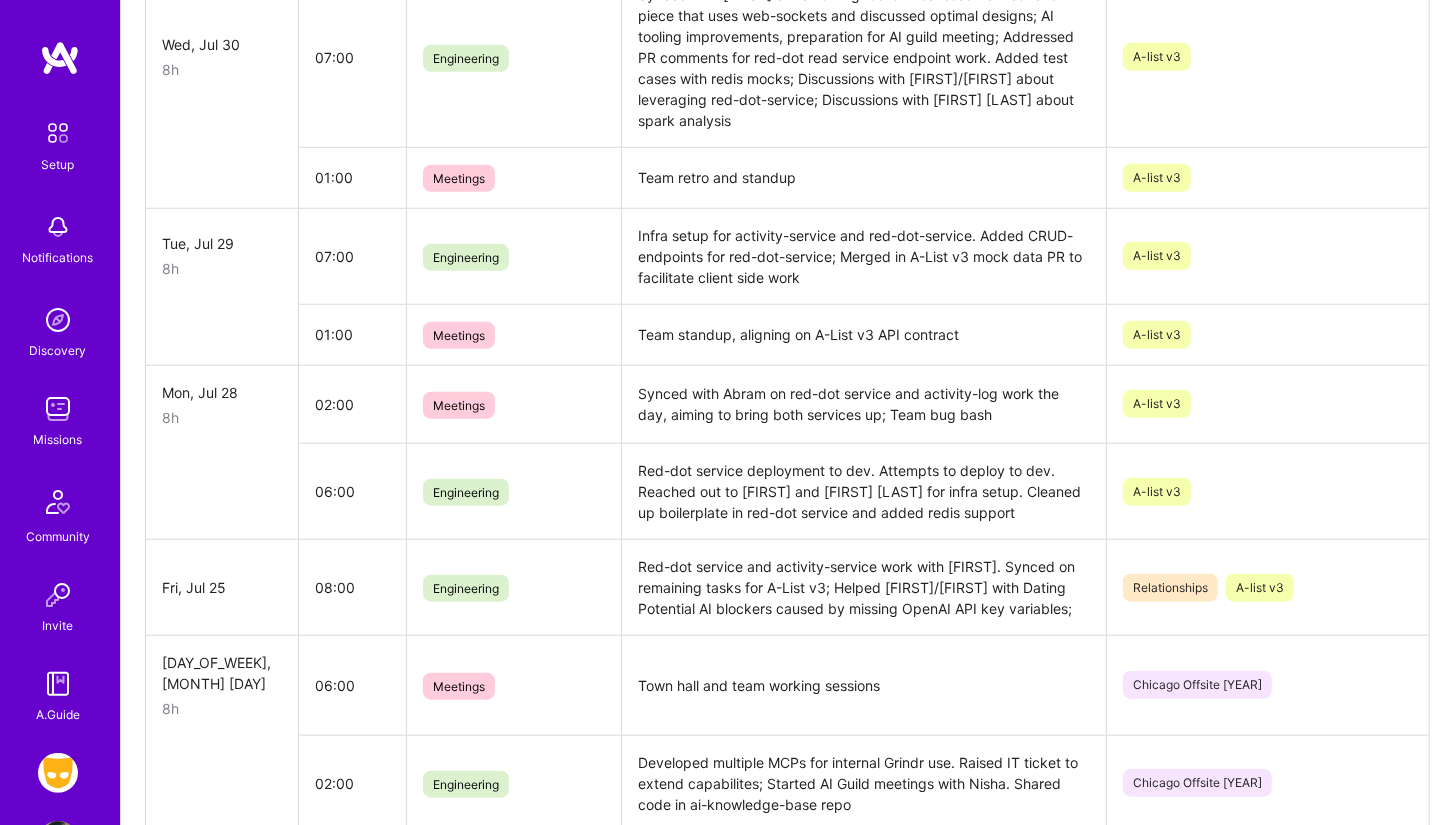 scroll, scrollTop: 391, scrollLeft: 0, axis: vertical 